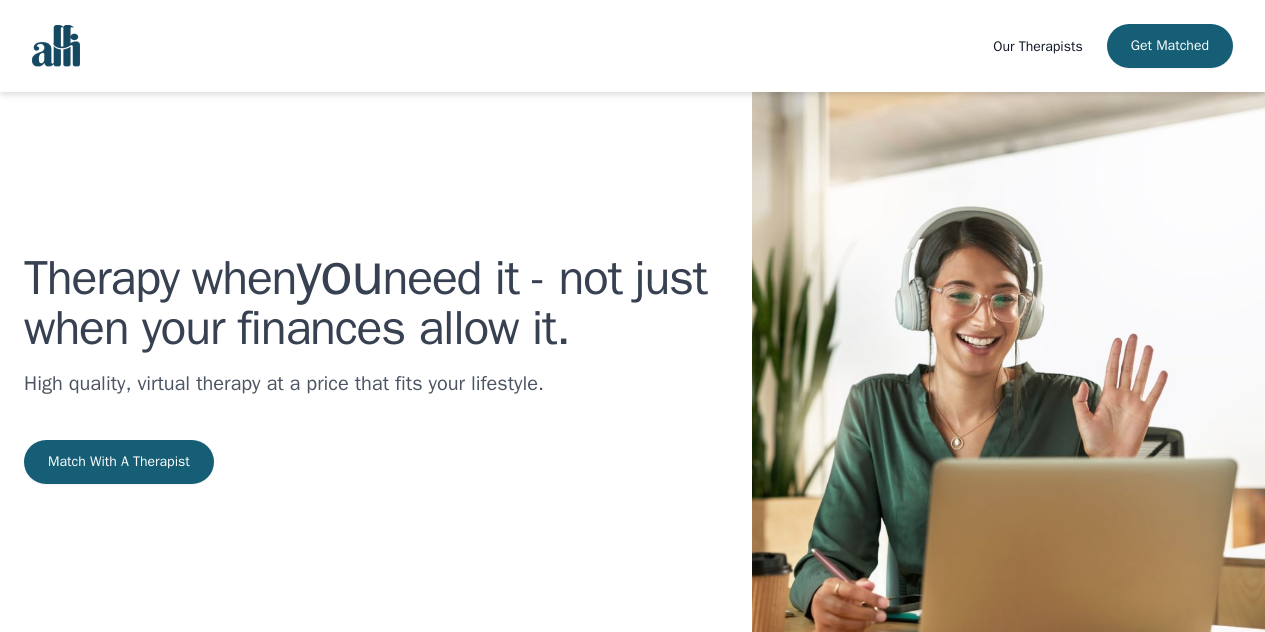 scroll, scrollTop: 0, scrollLeft: 0, axis: both 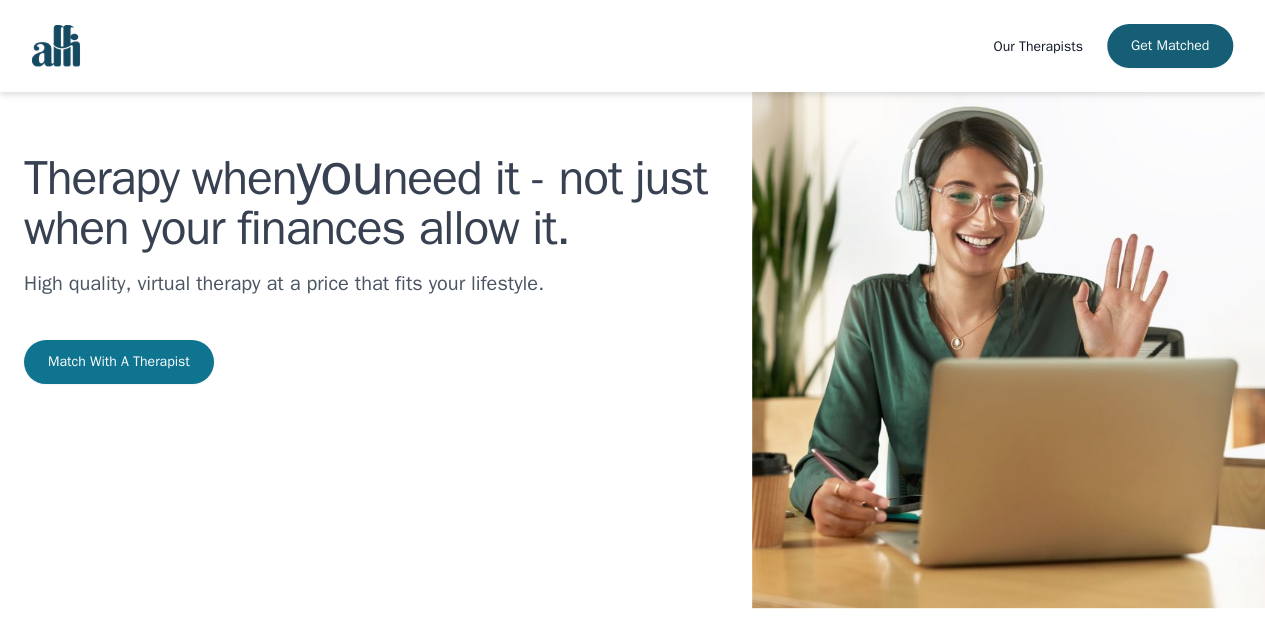 click on "Match With A Therapist" at bounding box center (119, 362) 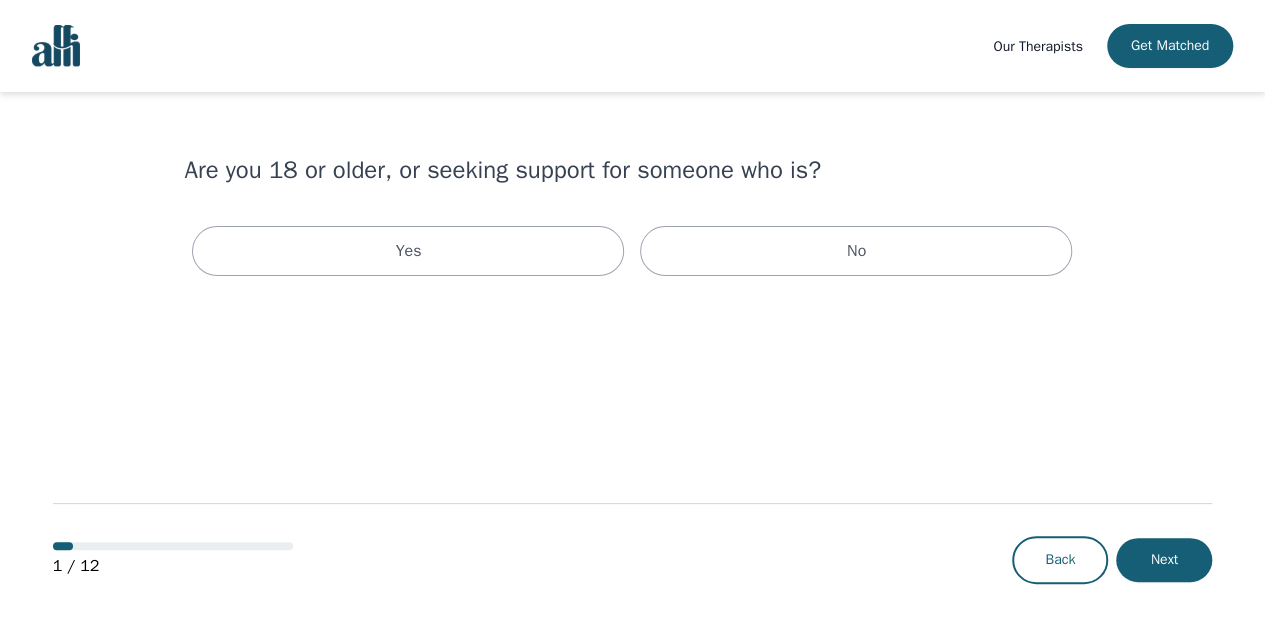 scroll, scrollTop: 0, scrollLeft: 0, axis: both 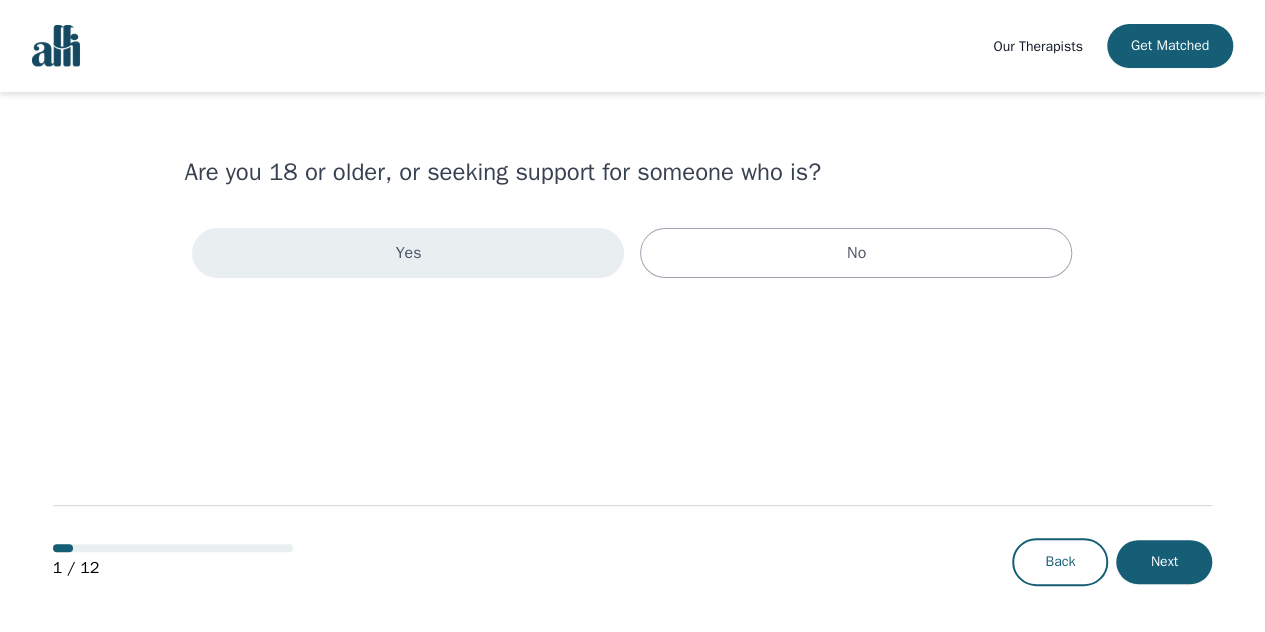 click on "Yes" at bounding box center (408, 253) 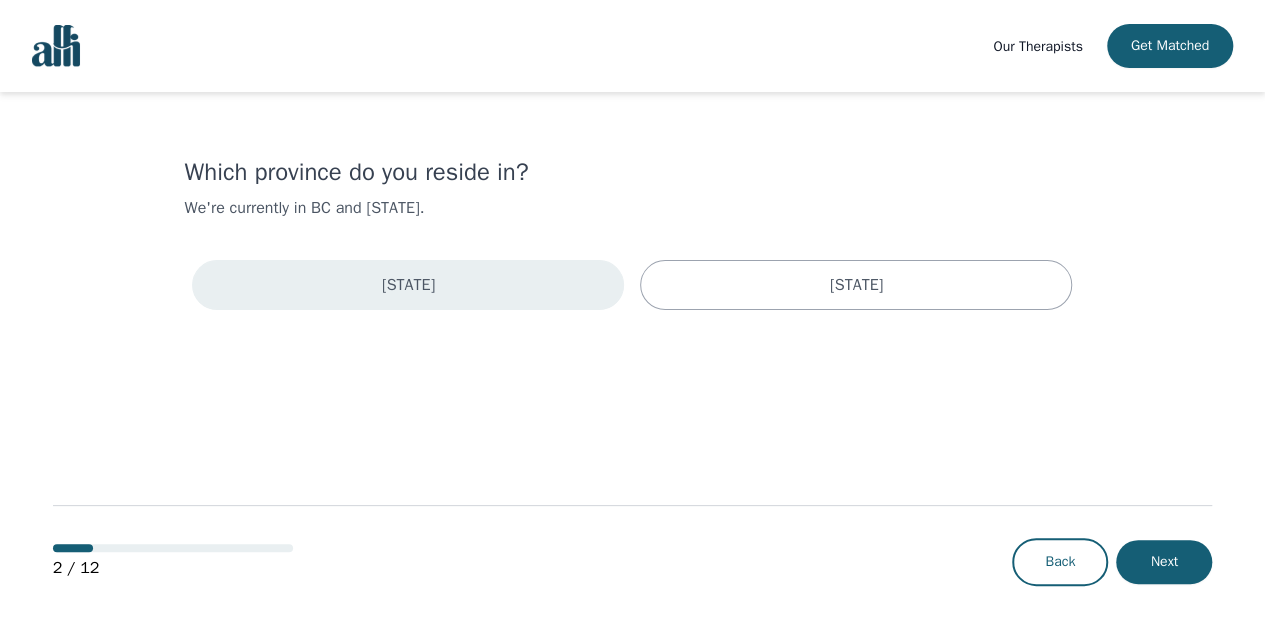 click on "[STATE]" at bounding box center [408, 285] 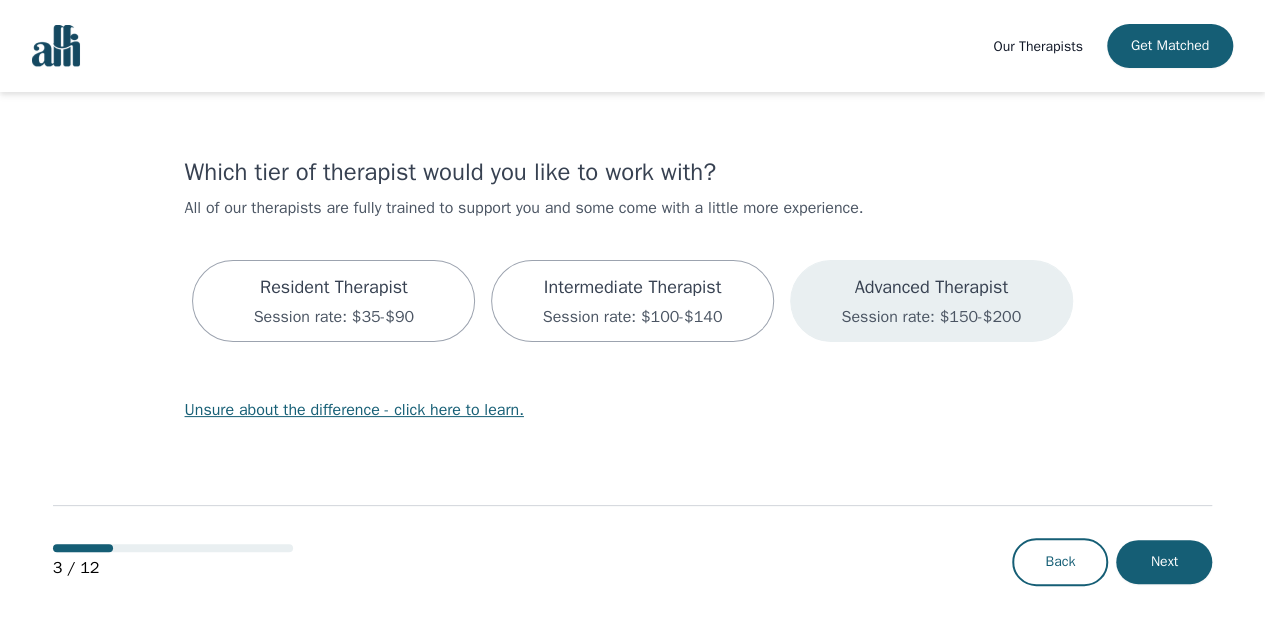 click on "Advanced Therapist" at bounding box center (334, 287) 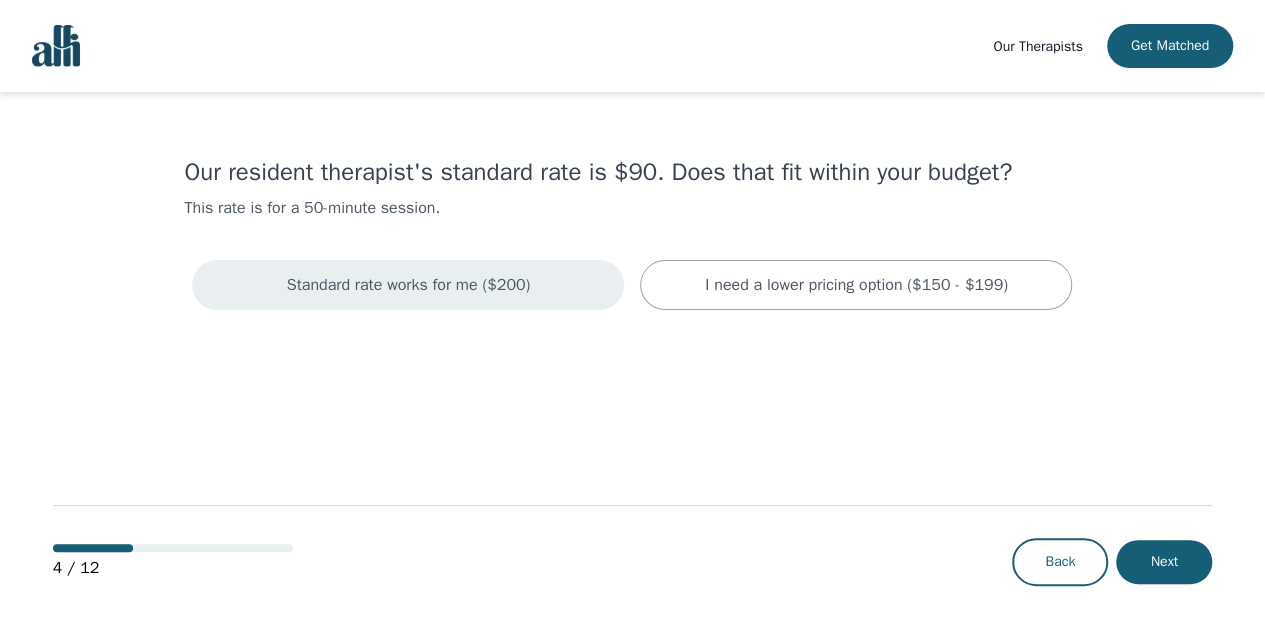 click on "Standard rate works for me ($200)" at bounding box center (409, 285) 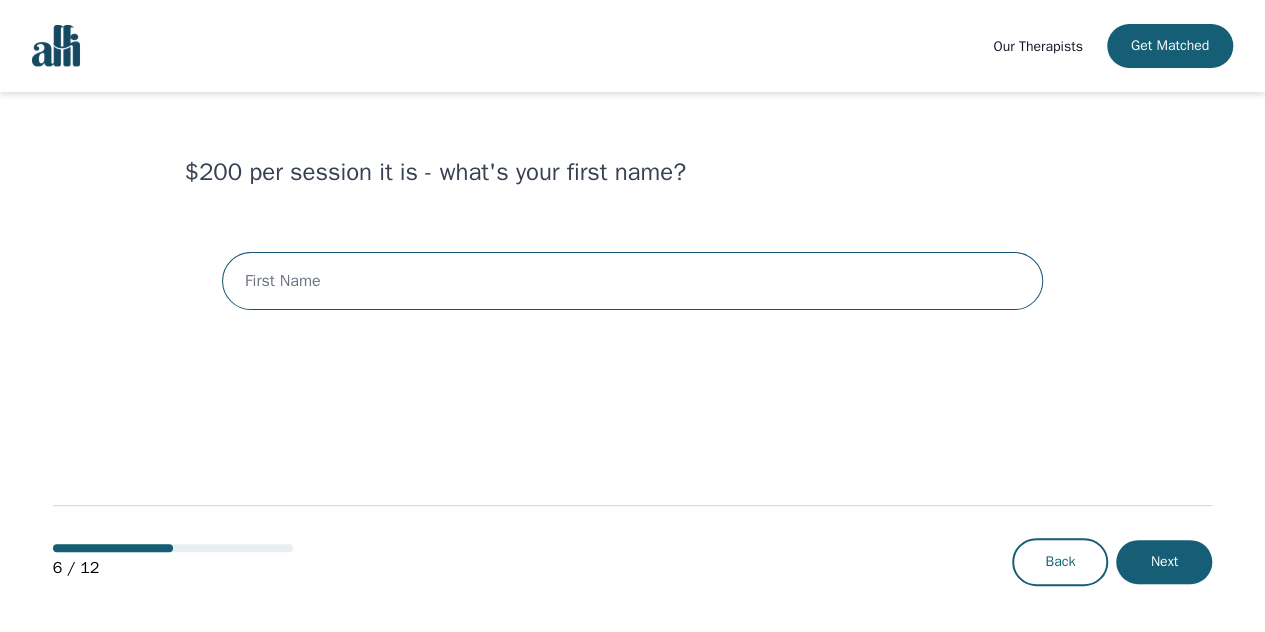click at bounding box center (632, 281) 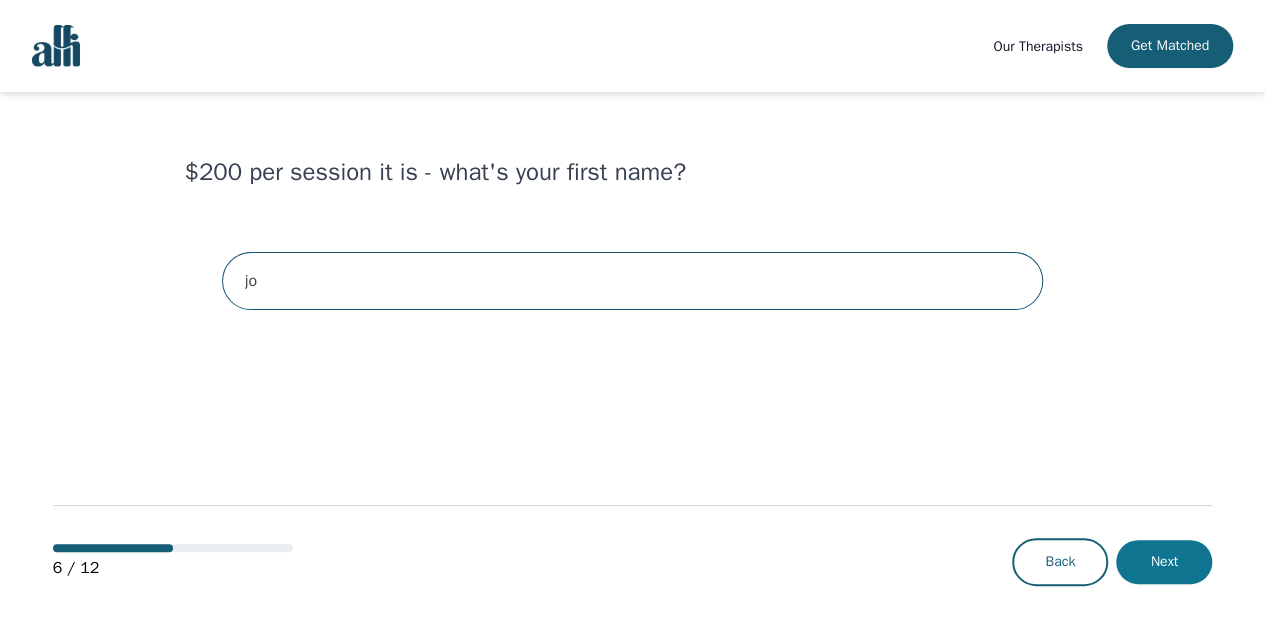 type on "jo" 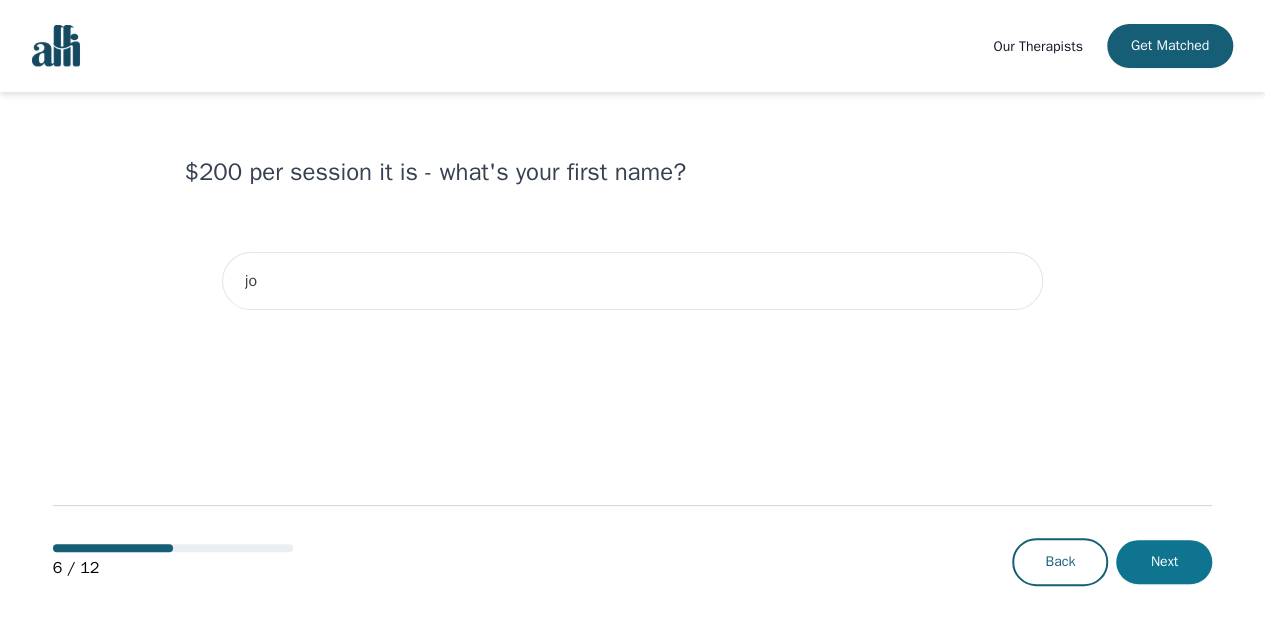 click on "Next" at bounding box center (1164, 562) 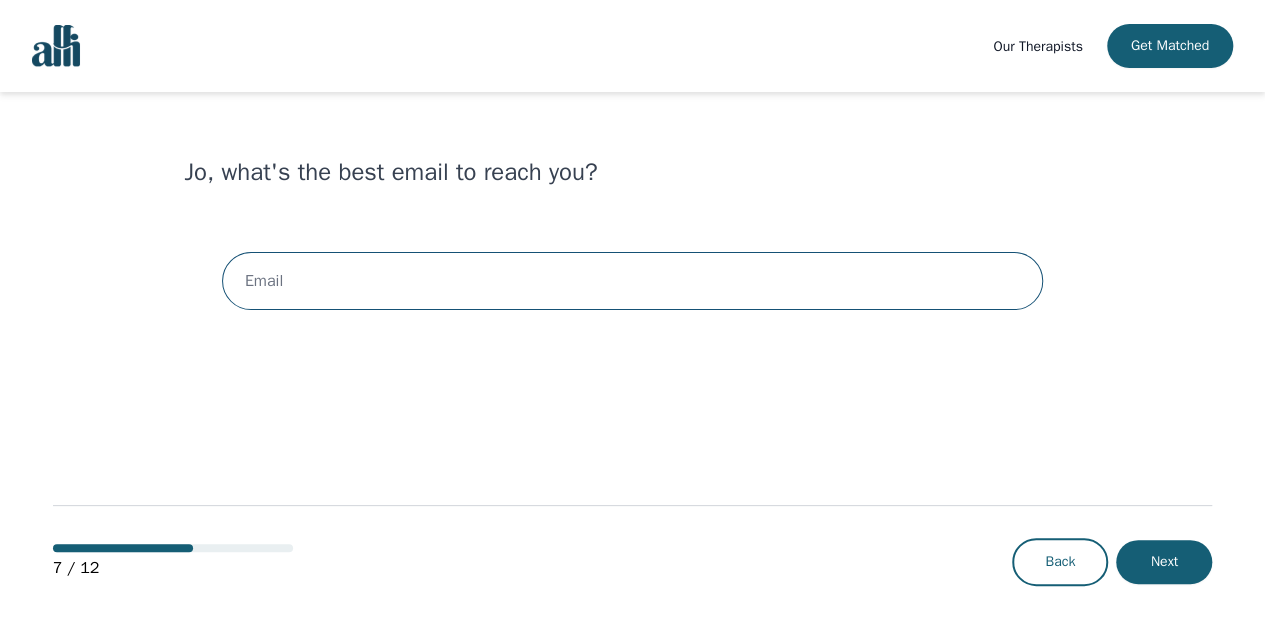 click at bounding box center (632, 281) 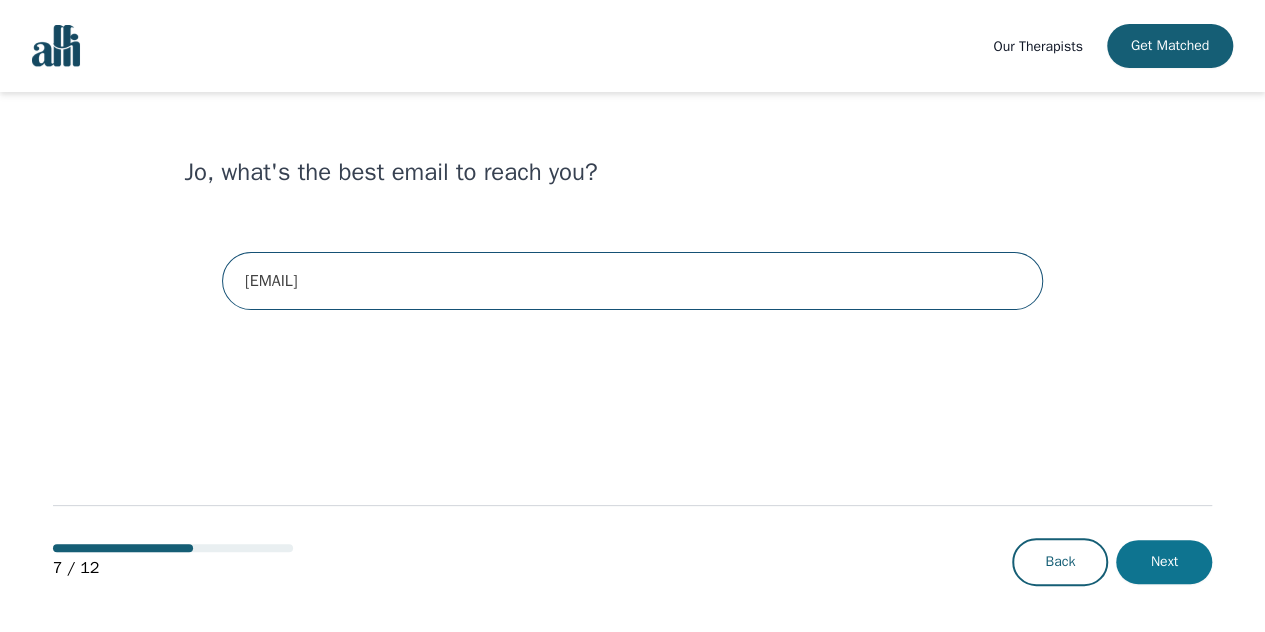 type on "[EMAIL]" 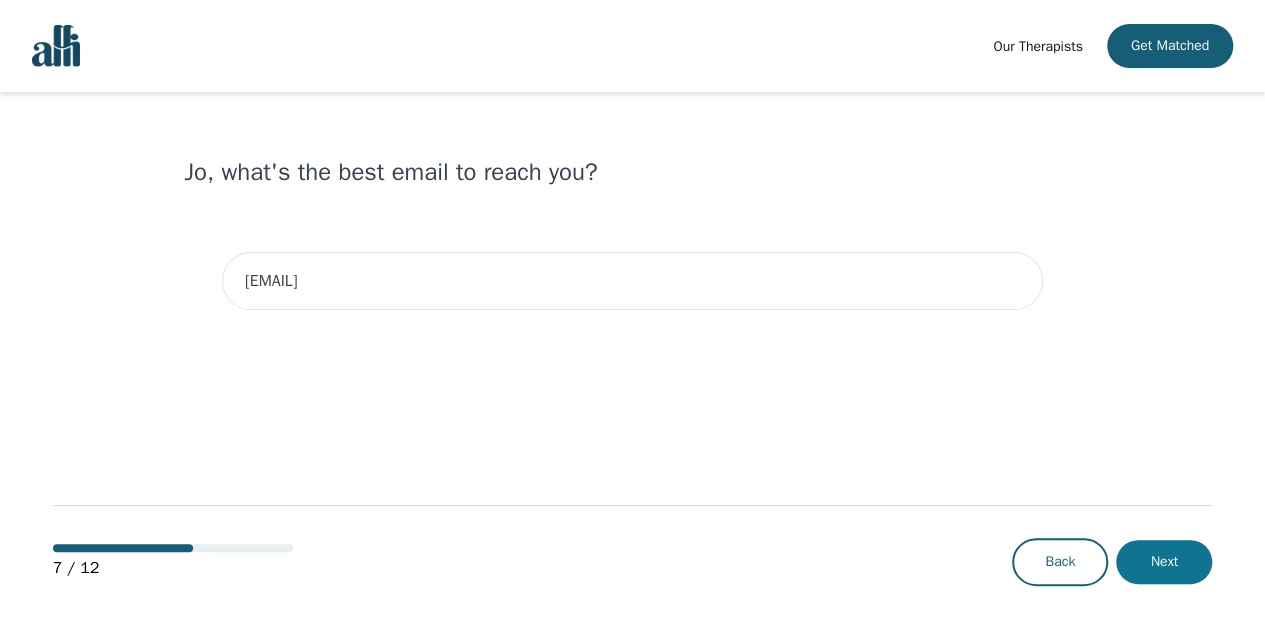click on "Next" at bounding box center [1164, 562] 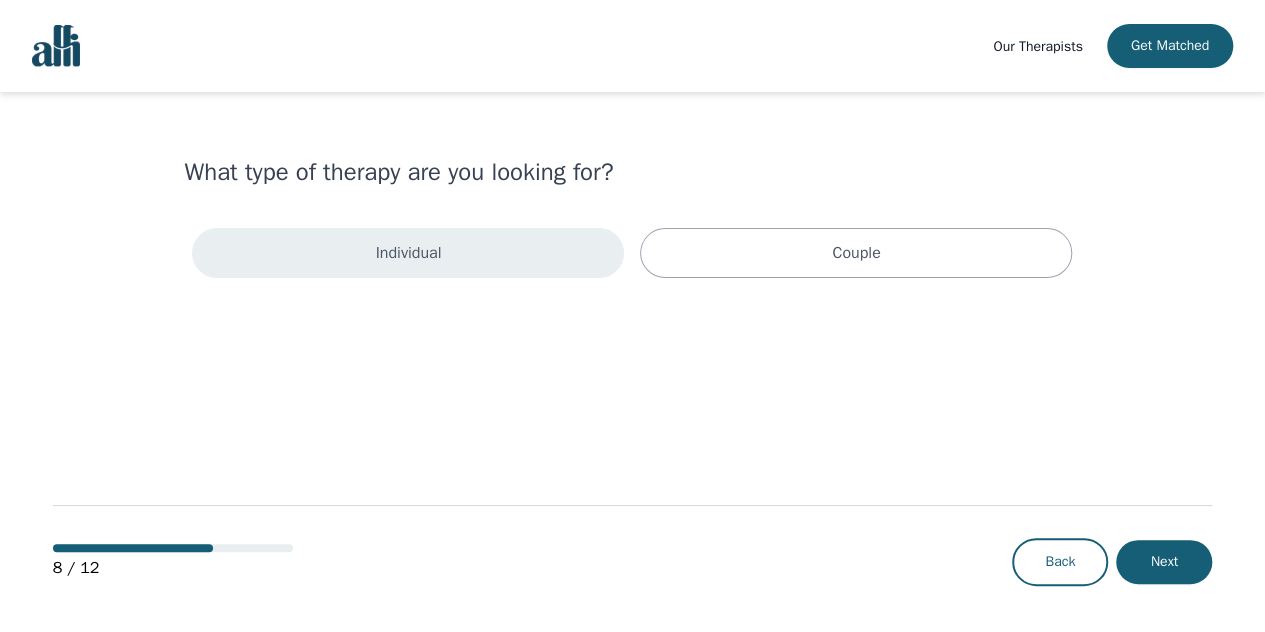 click on "Individual" at bounding box center (408, 253) 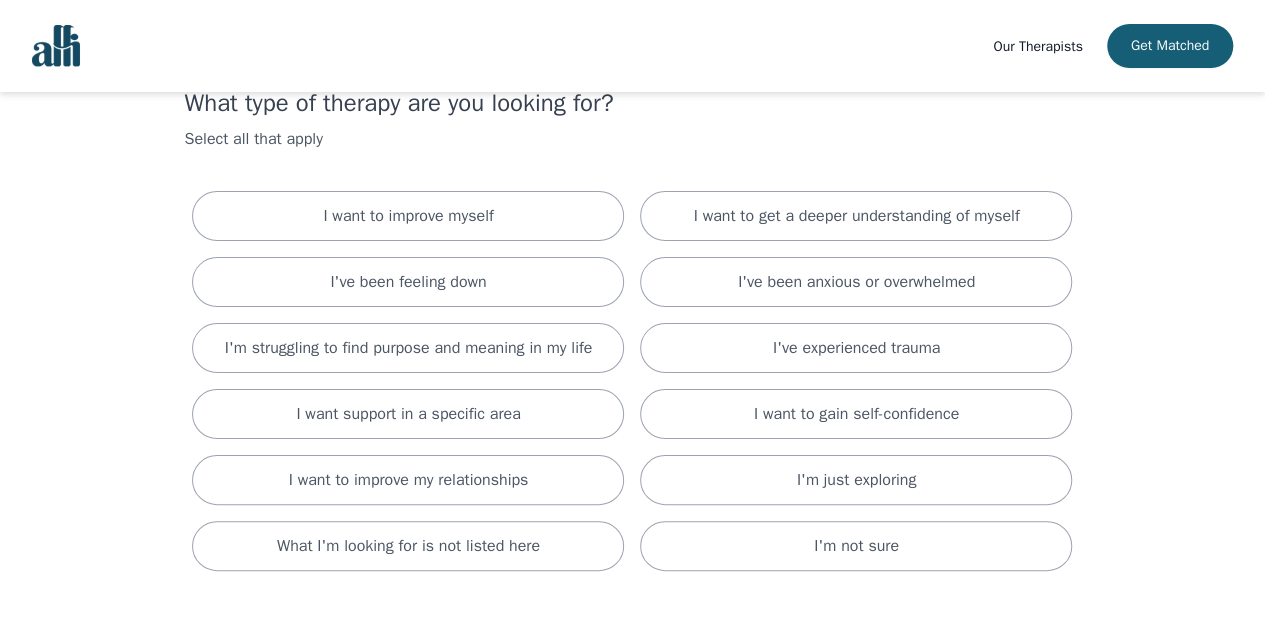 scroll, scrollTop: 100, scrollLeft: 0, axis: vertical 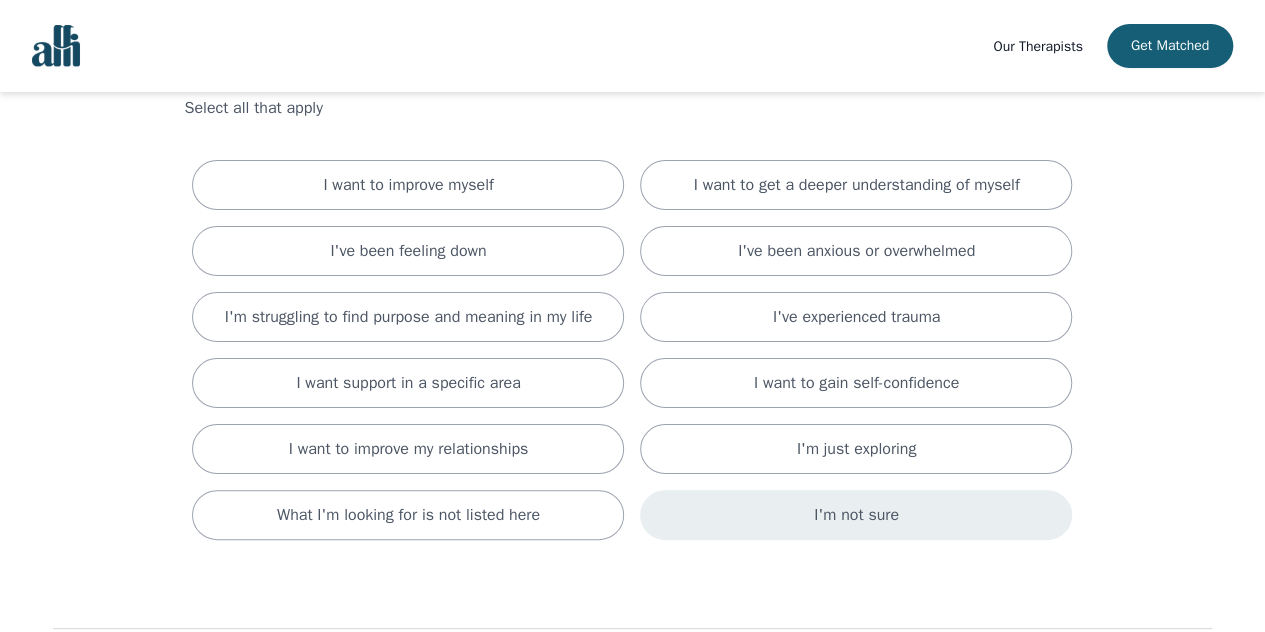 click on "I'm not sure" at bounding box center [856, 515] 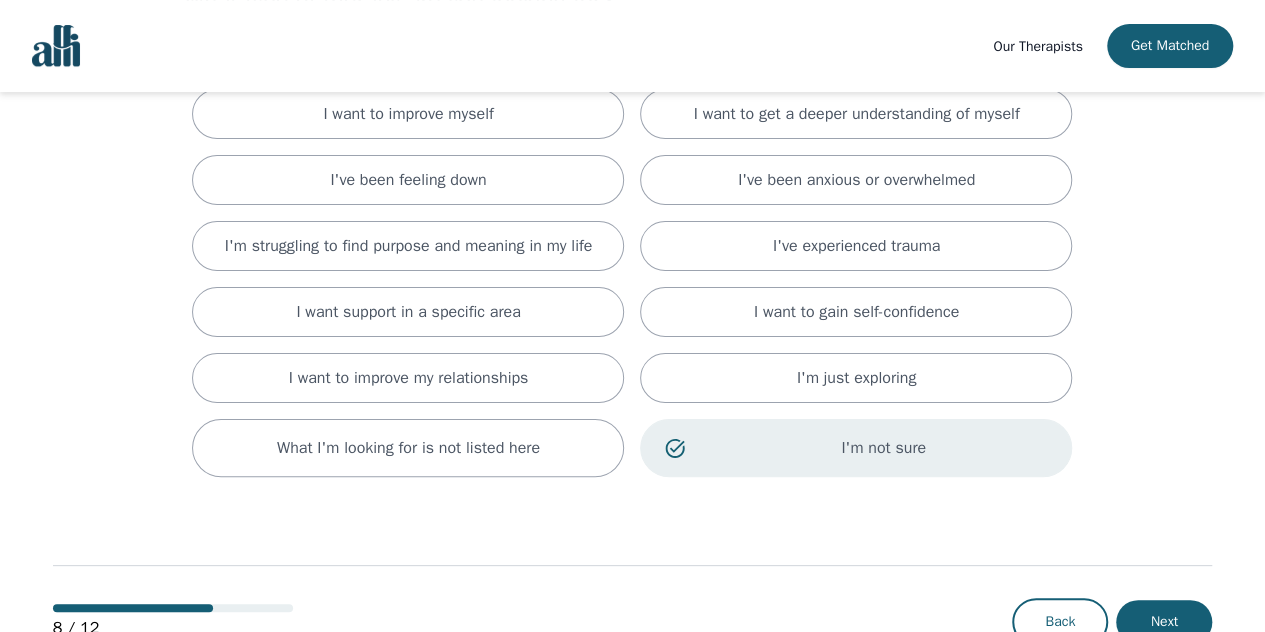 scroll, scrollTop: 229, scrollLeft: 0, axis: vertical 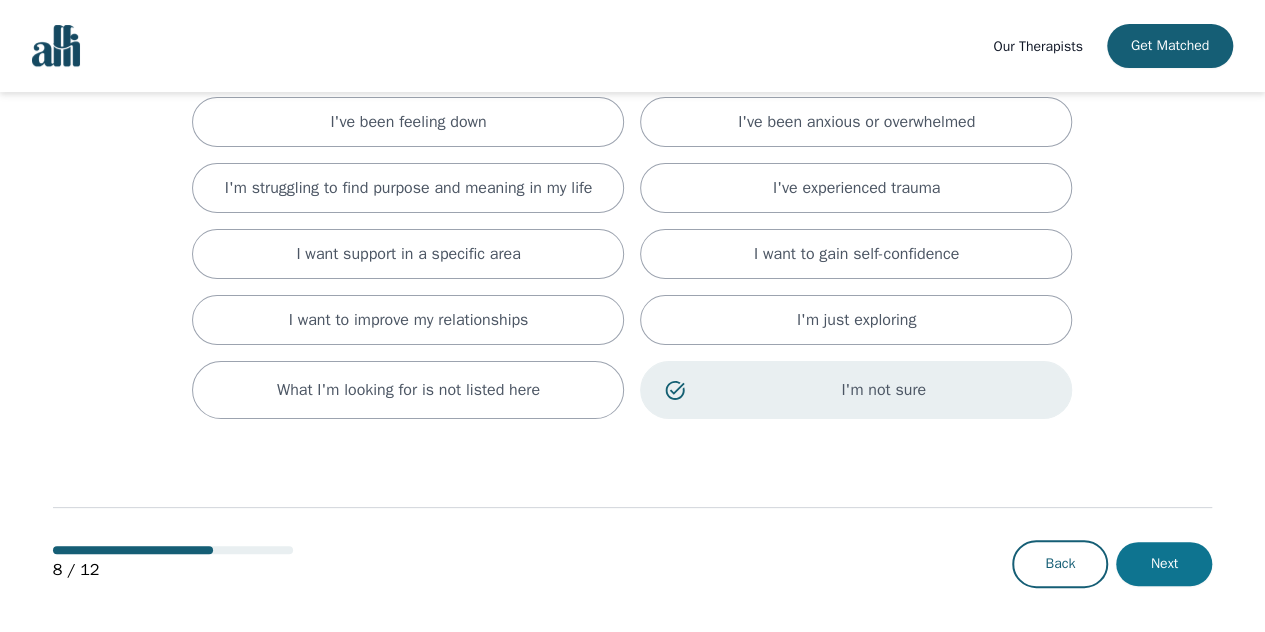 click on "Next" at bounding box center [1164, 564] 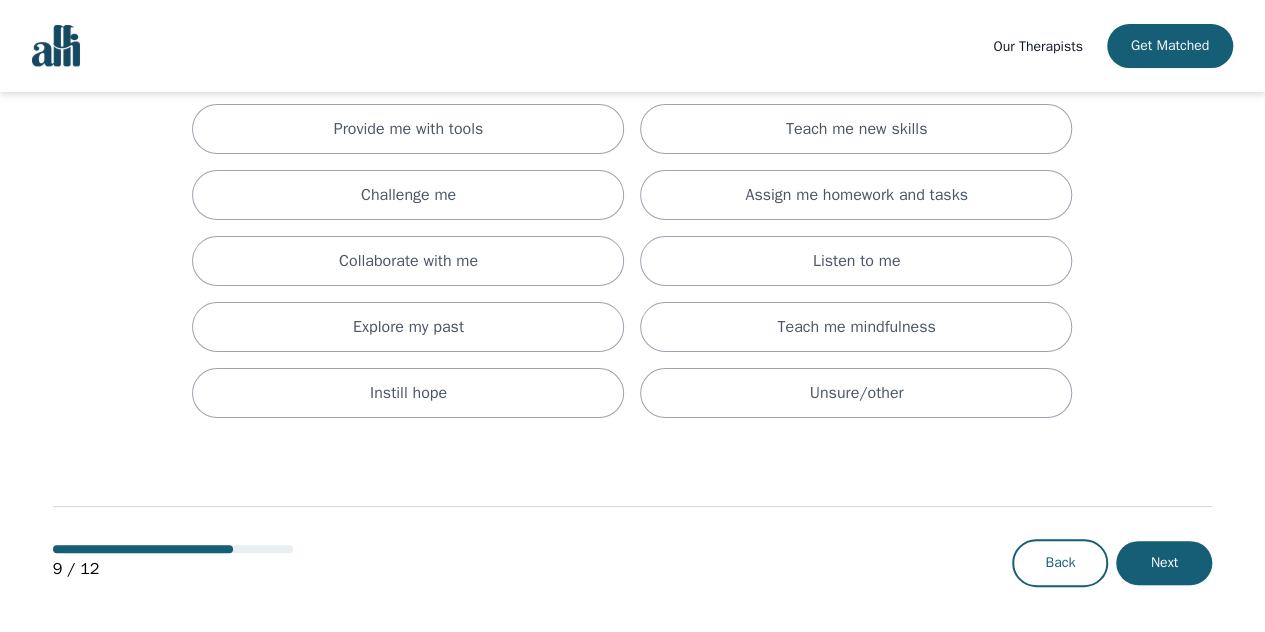 scroll, scrollTop: 0, scrollLeft: 0, axis: both 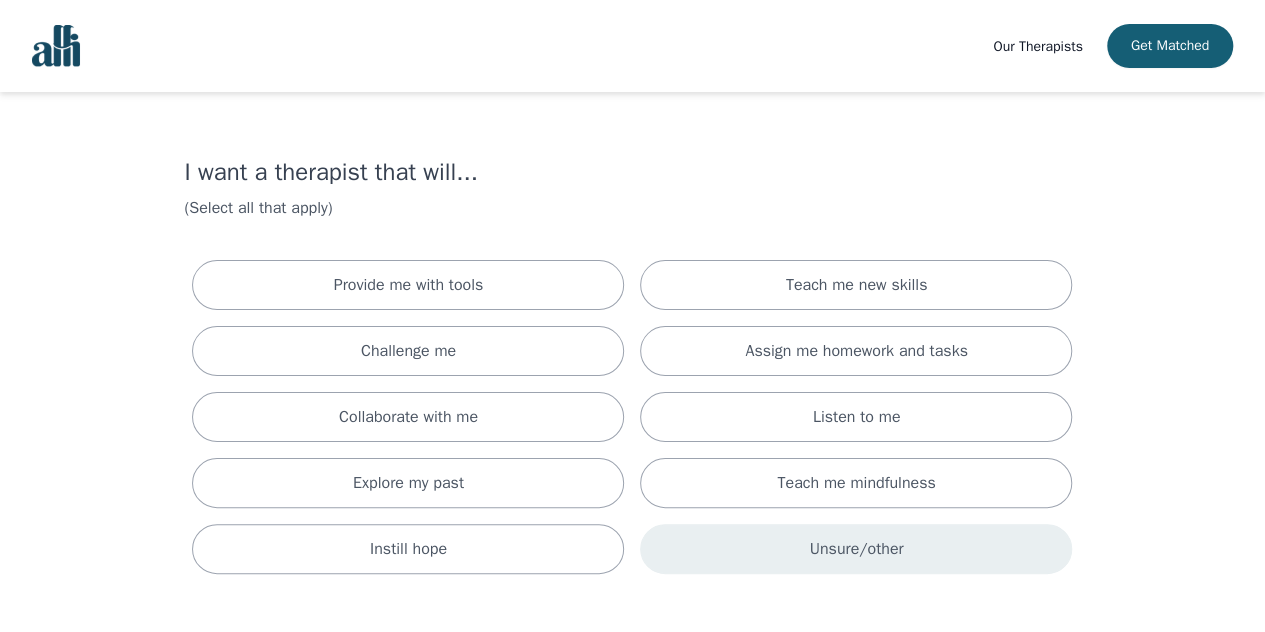click on "Unsure/other" at bounding box center [856, 549] 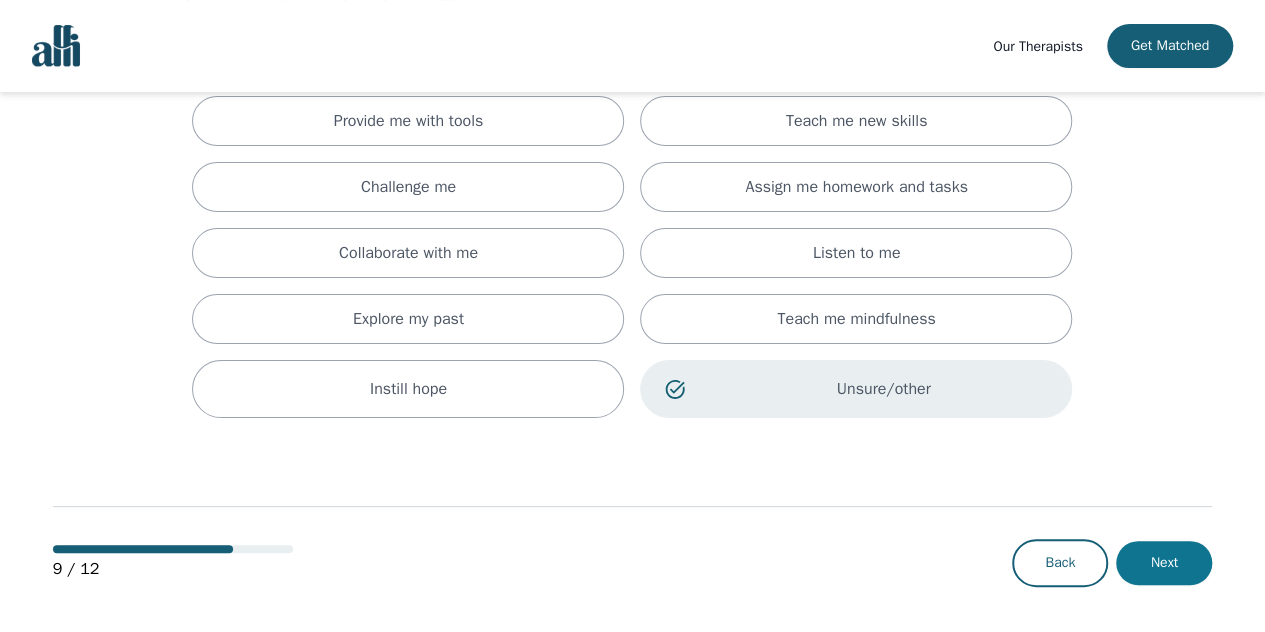 click on "Next" at bounding box center [1164, 563] 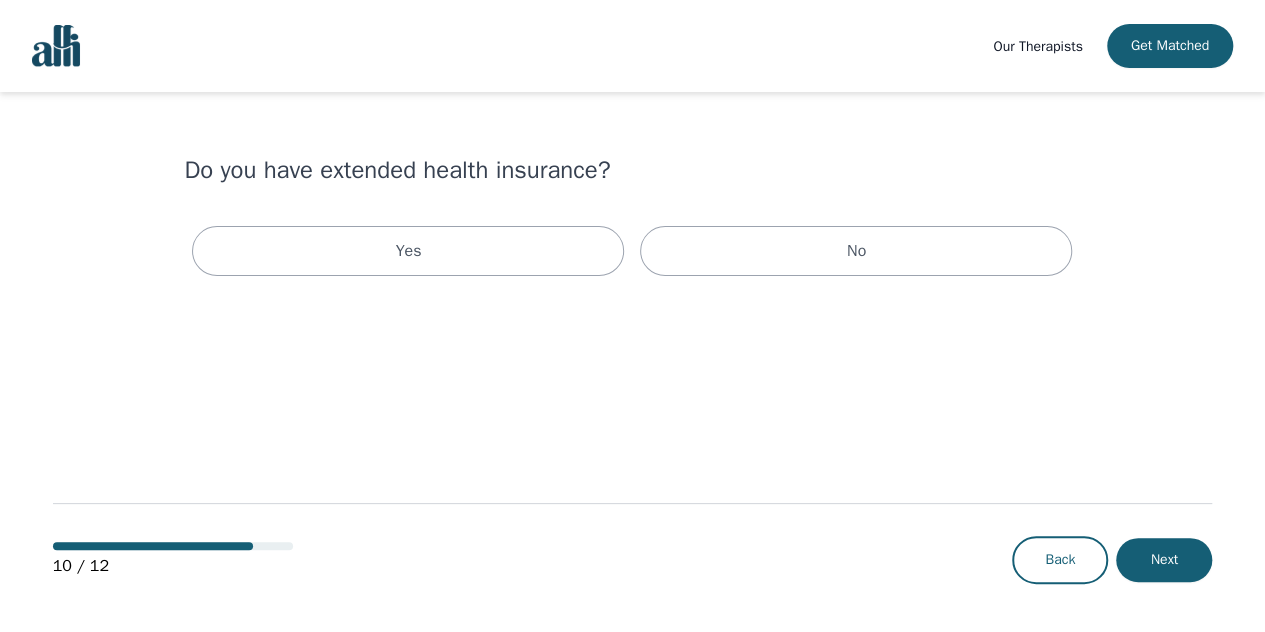 scroll, scrollTop: 0, scrollLeft: 0, axis: both 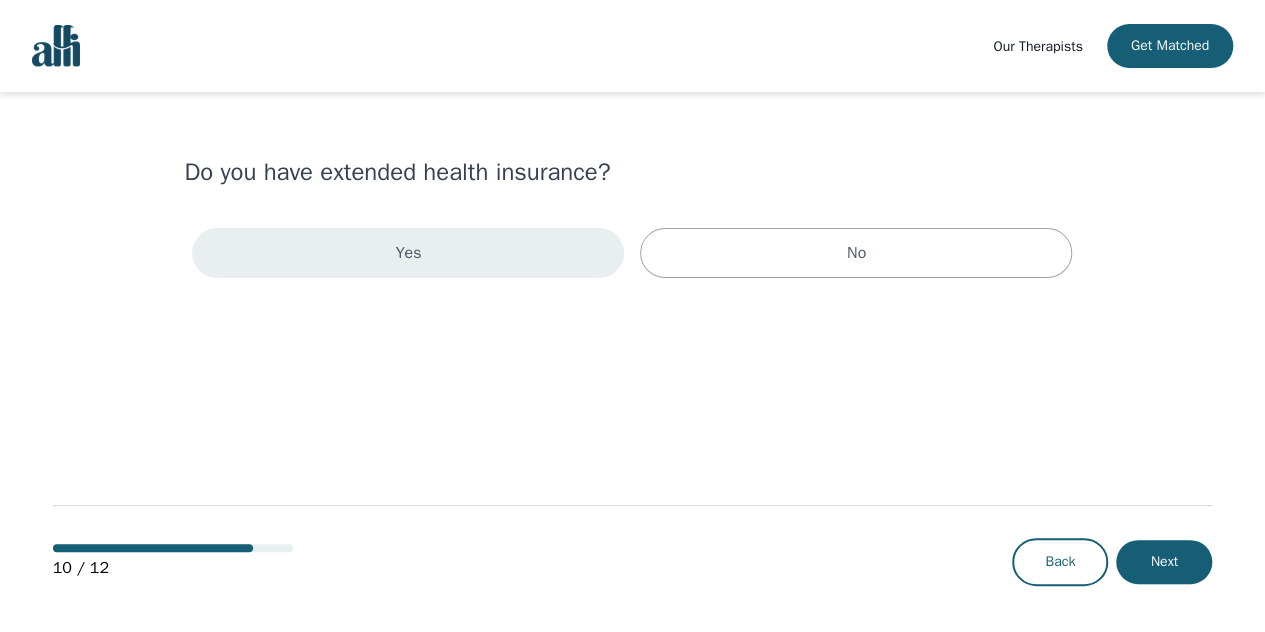 click on "Yes" at bounding box center [408, 253] 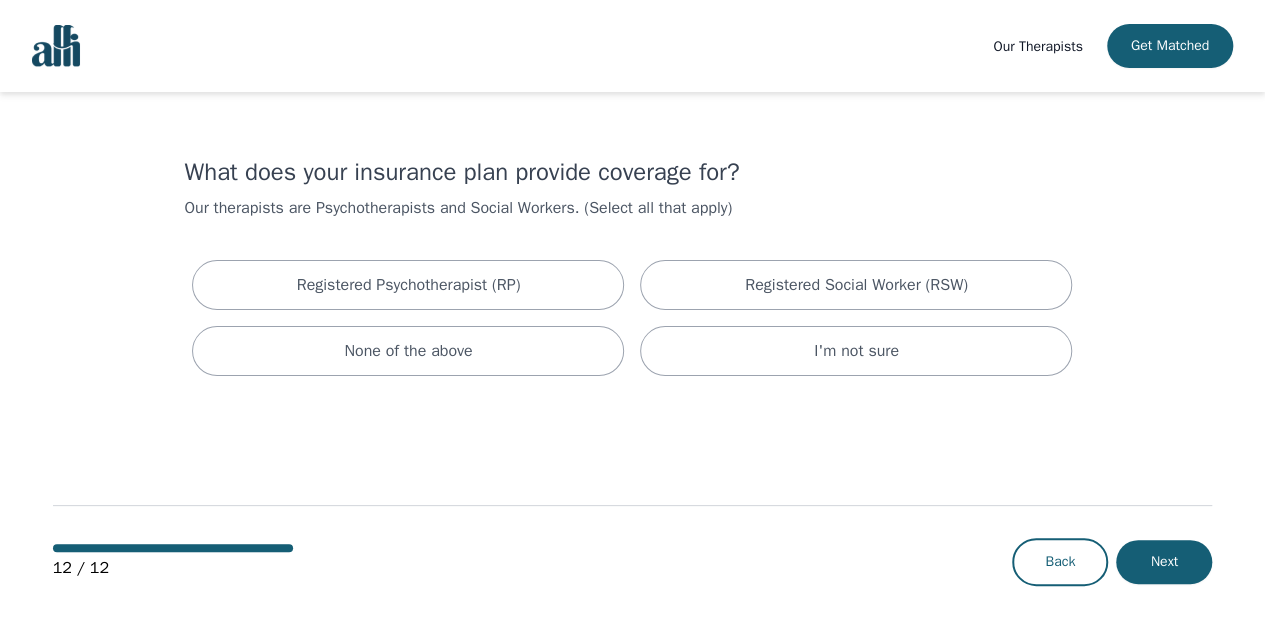 click on "Next" at bounding box center [1164, 562] 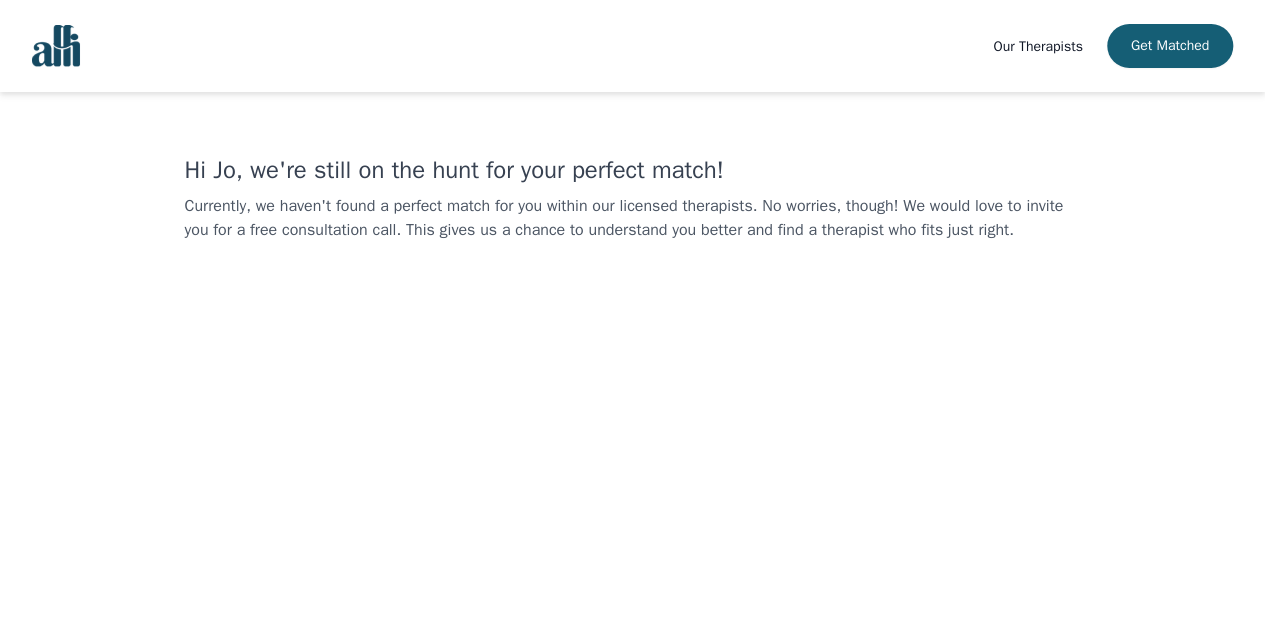 scroll, scrollTop: 0, scrollLeft: 0, axis: both 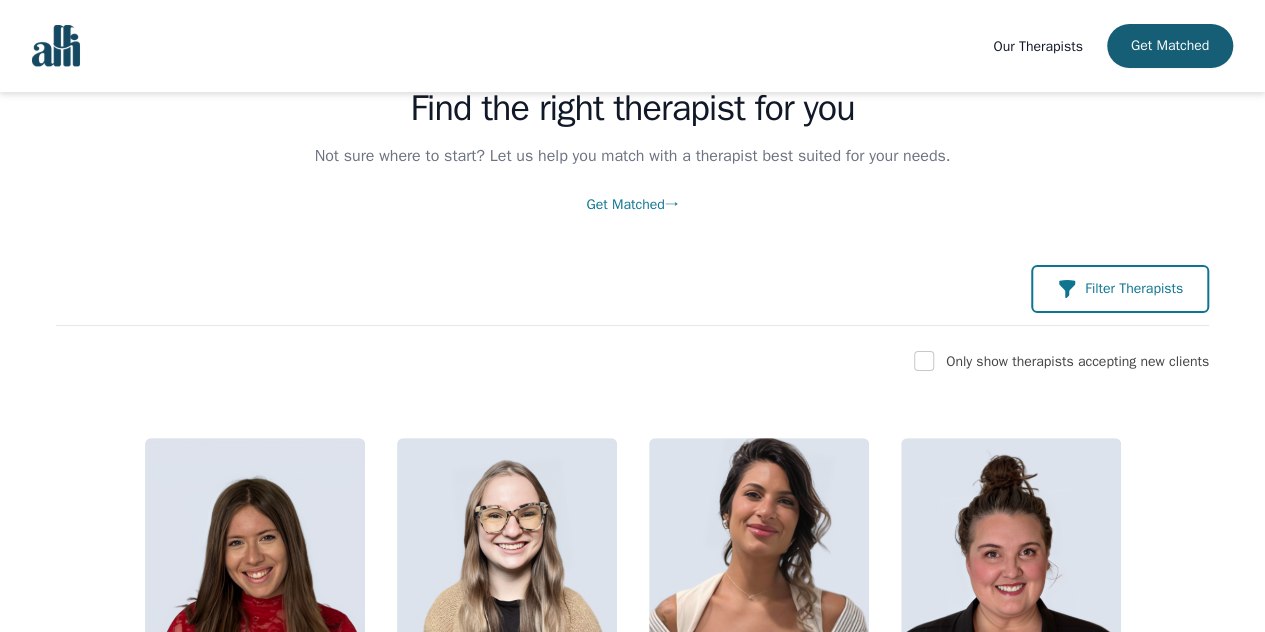 click at bounding box center (1067, 289) 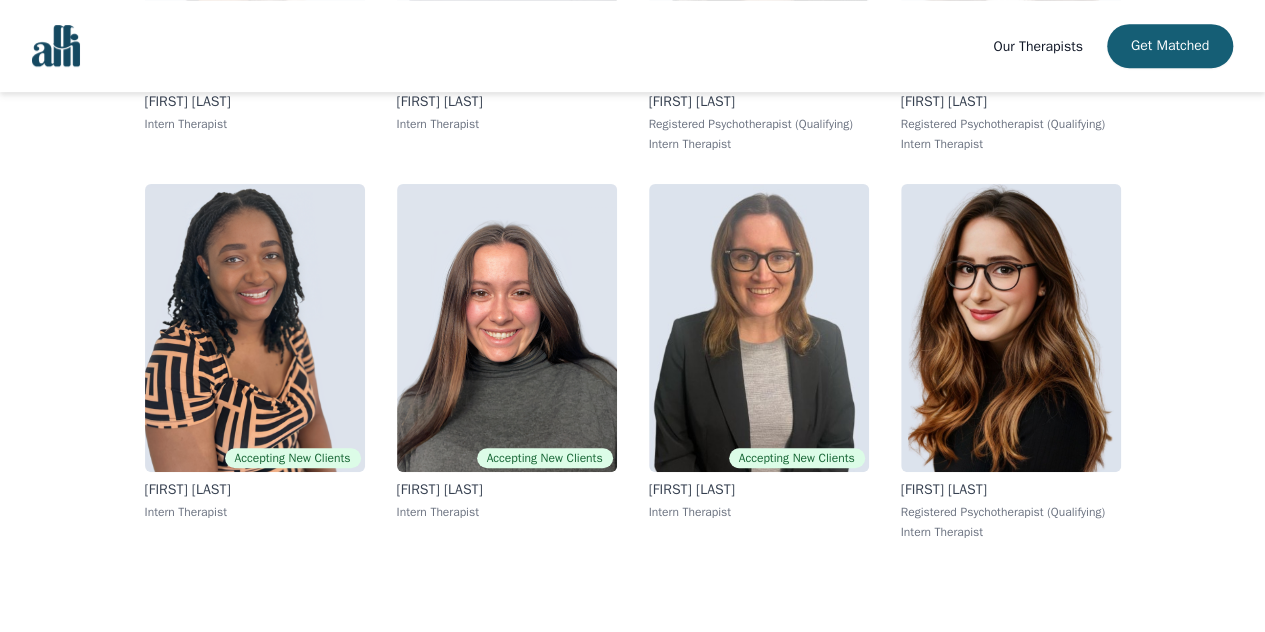 scroll, scrollTop: 15684, scrollLeft: 0, axis: vertical 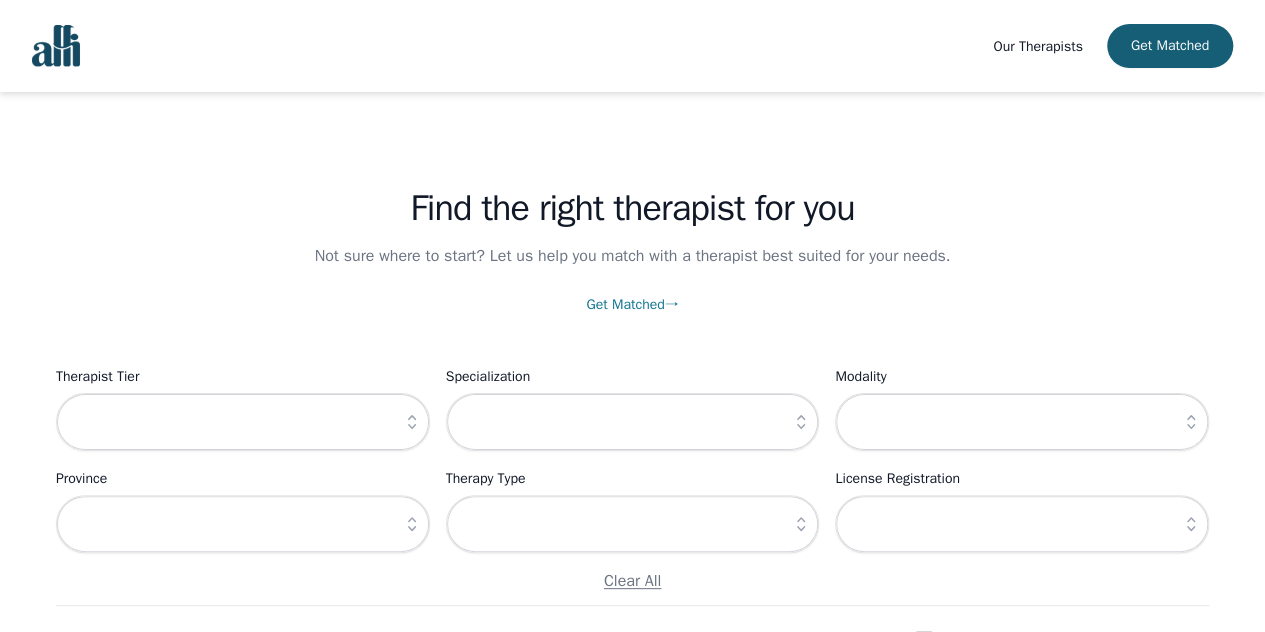 click at bounding box center (56, 46) 